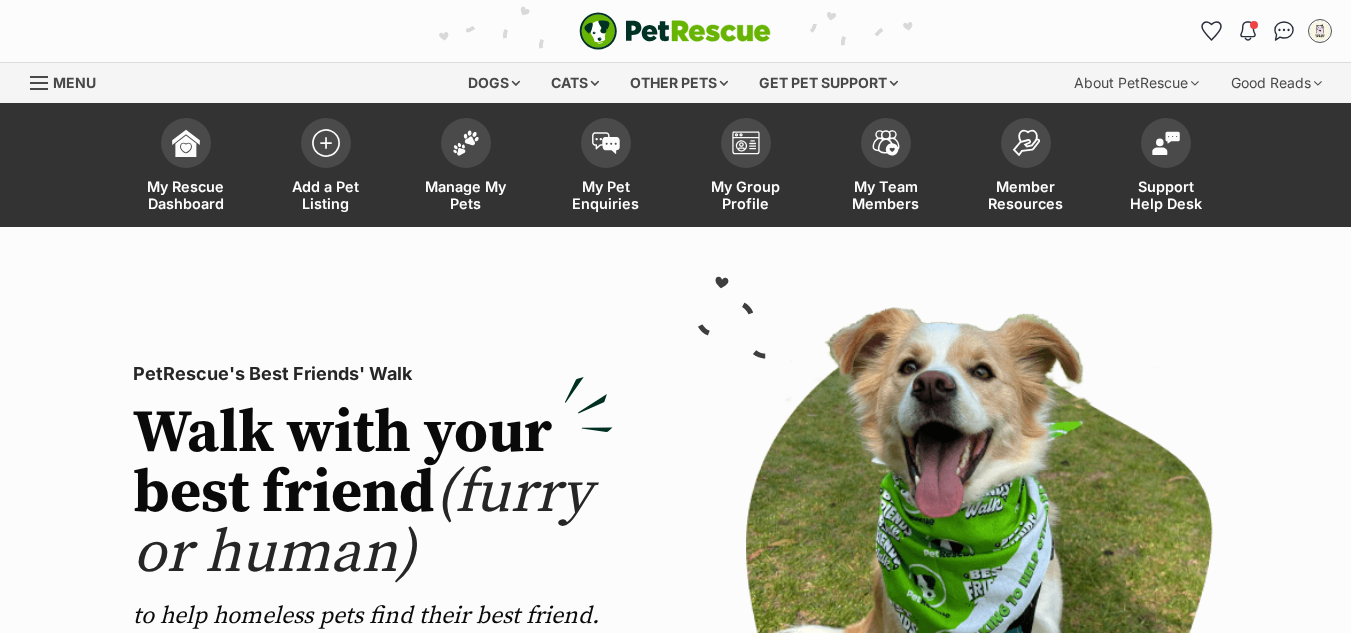 scroll, scrollTop: 0, scrollLeft: 0, axis: both 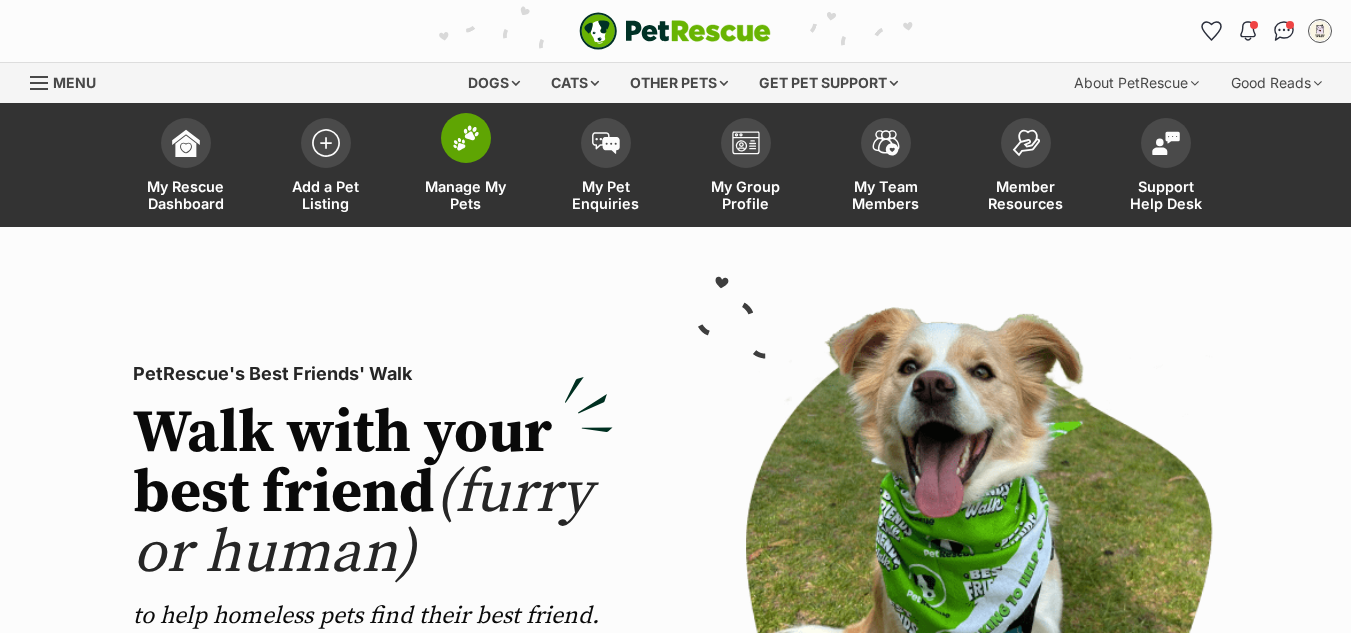 click at bounding box center (466, 138) 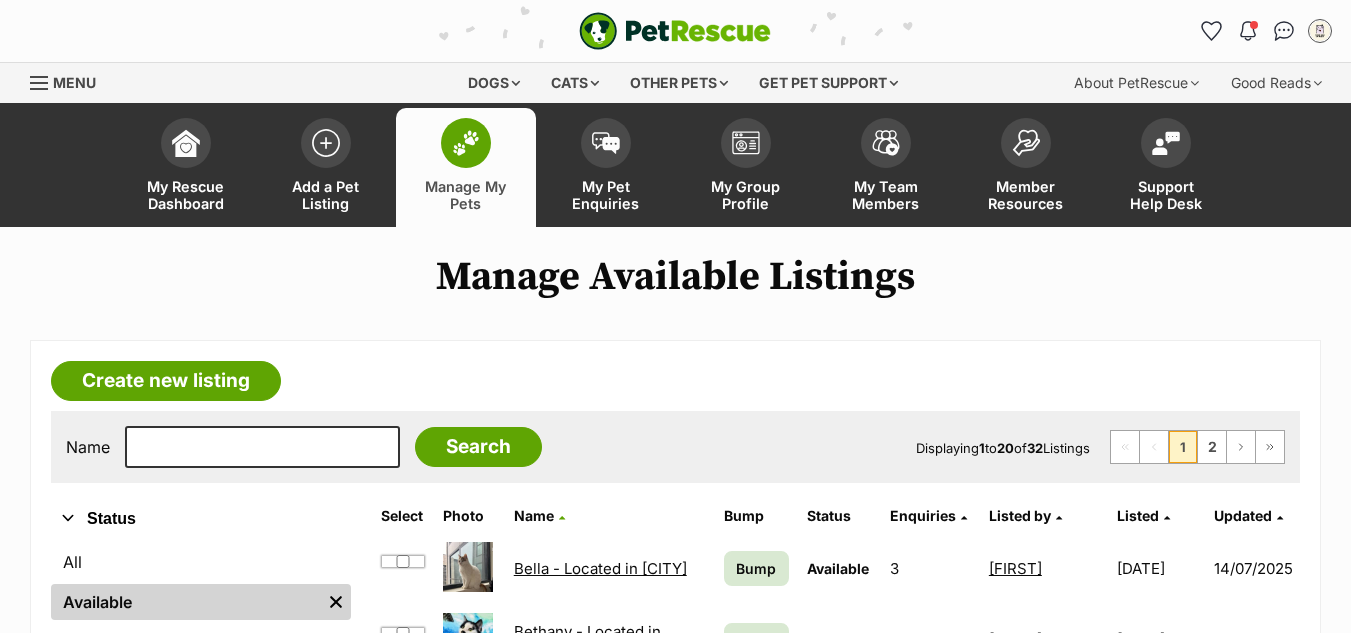scroll, scrollTop: 0, scrollLeft: 0, axis: both 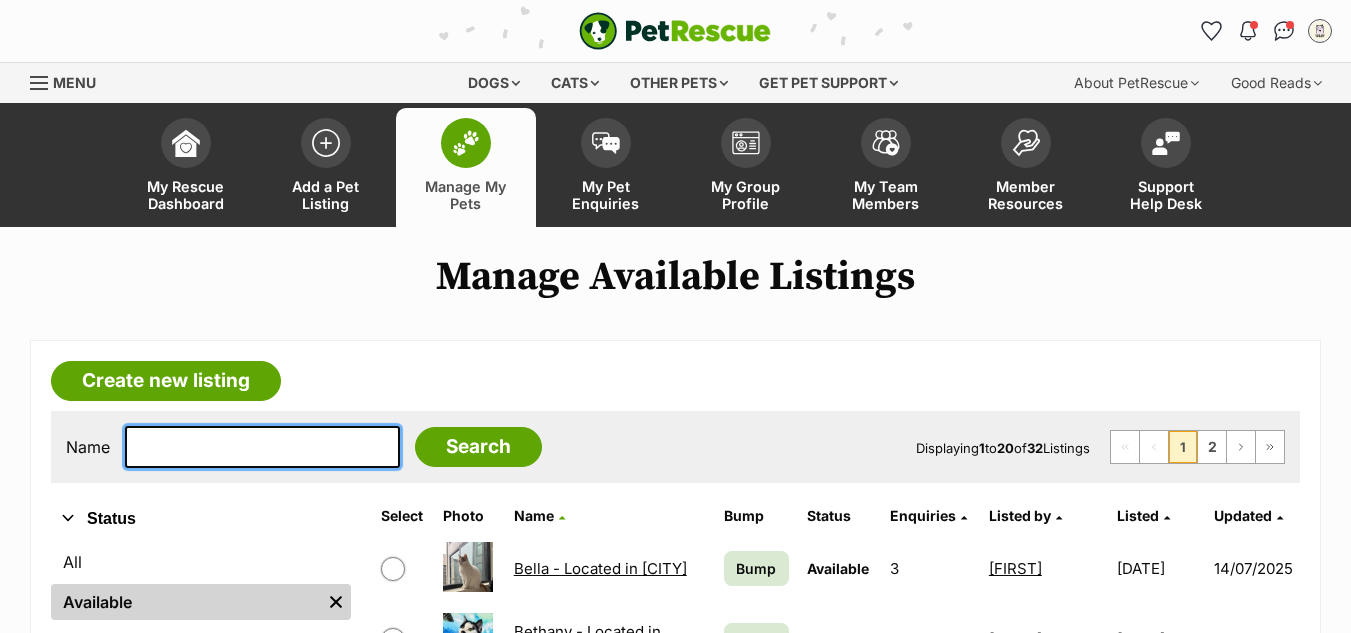 click at bounding box center [262, 447] 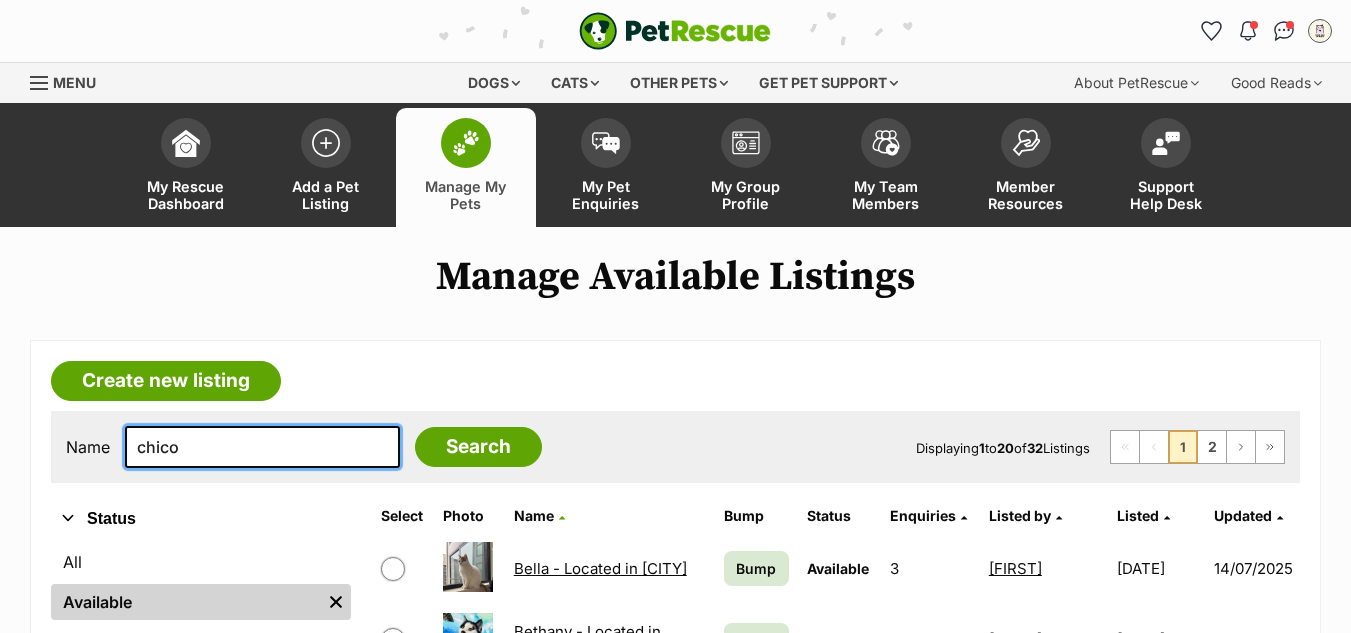 type on "chico" 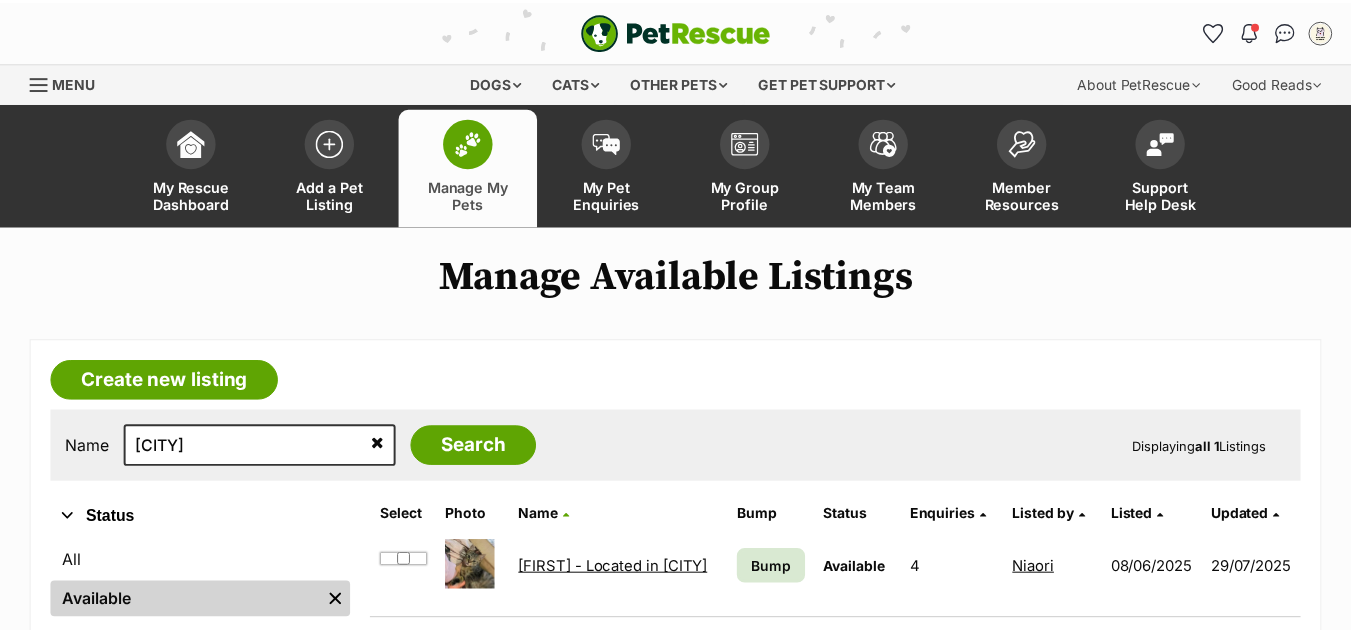 scroll, scrollTop: 0, scrollLeft: 0, axis: both 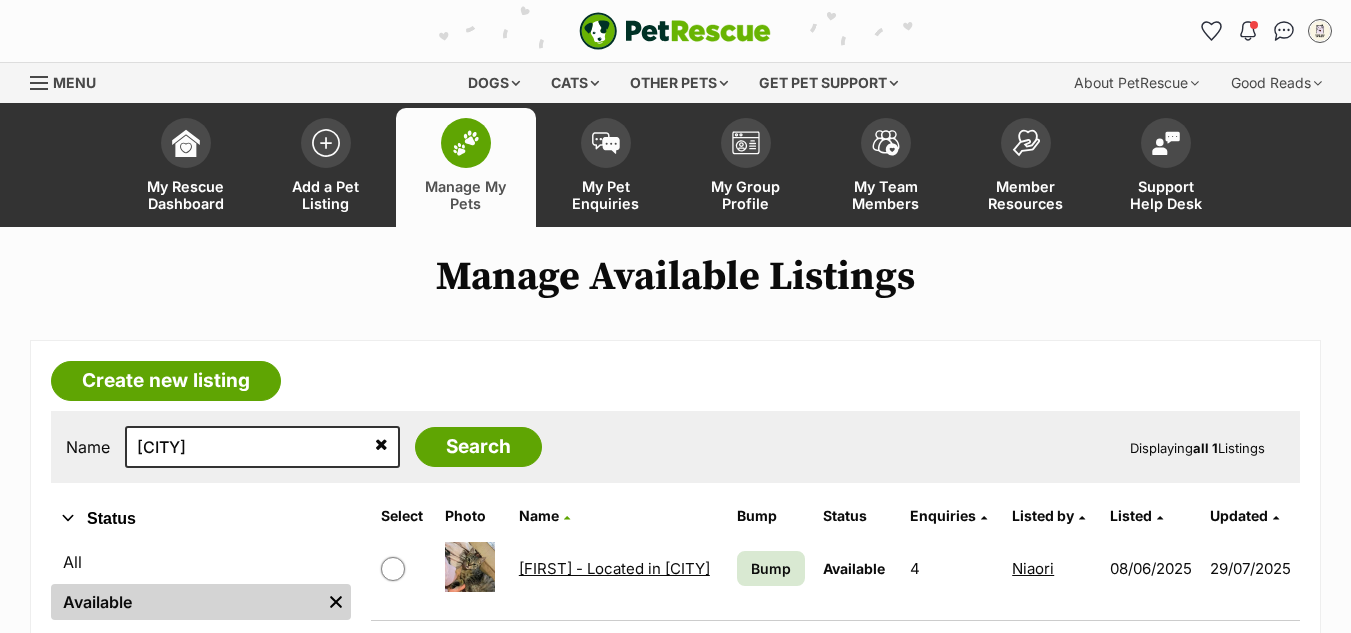 click on "Chico - Located in [CITY]" at bounding box center (614, 568) 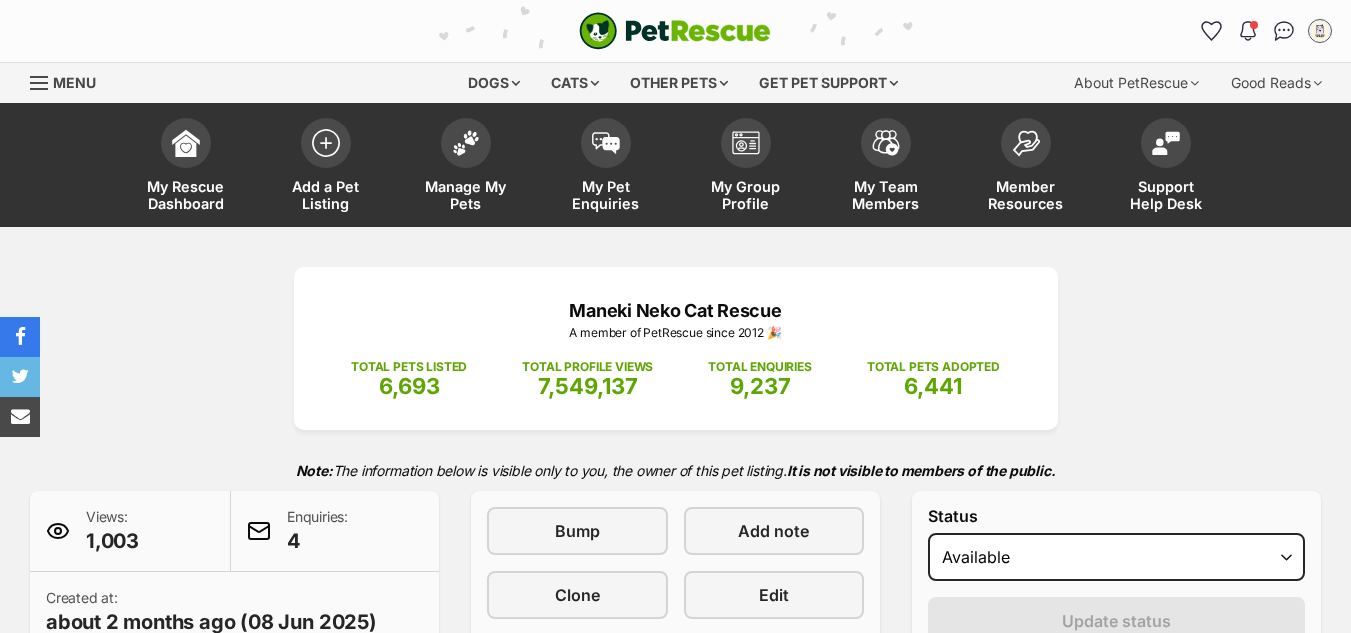 scroll, scrollTop: 0, scrollLeft: 0, axis: both 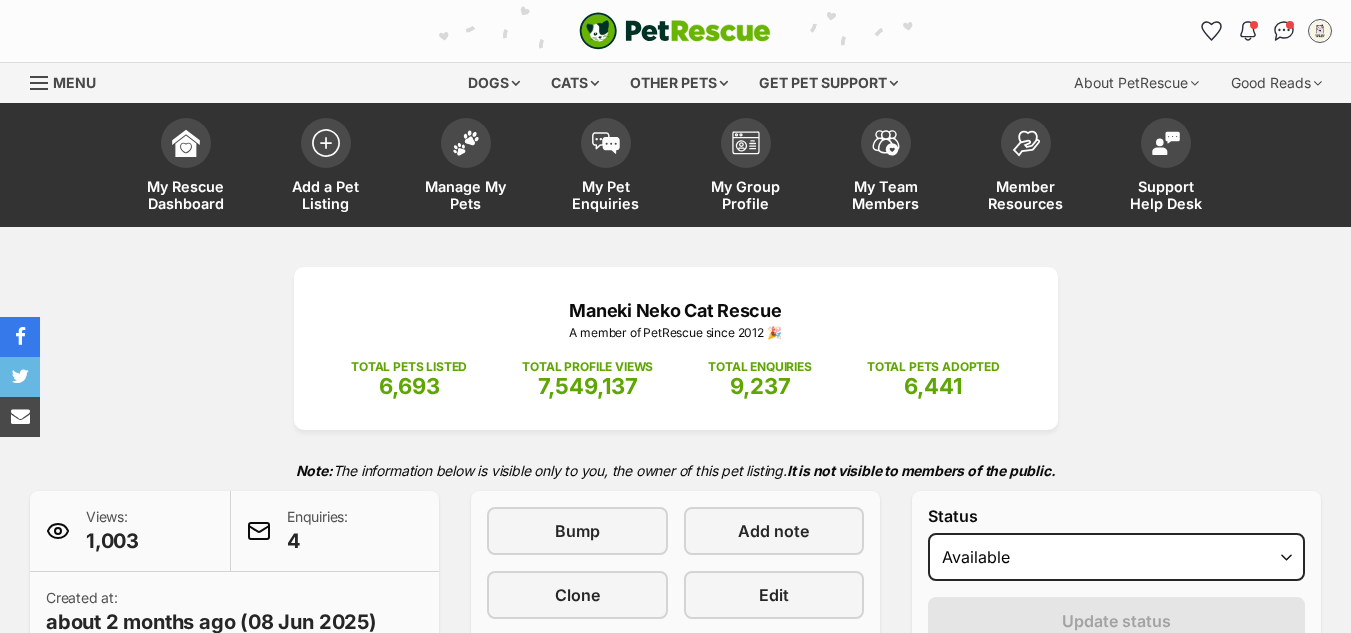 select on "rehomed" 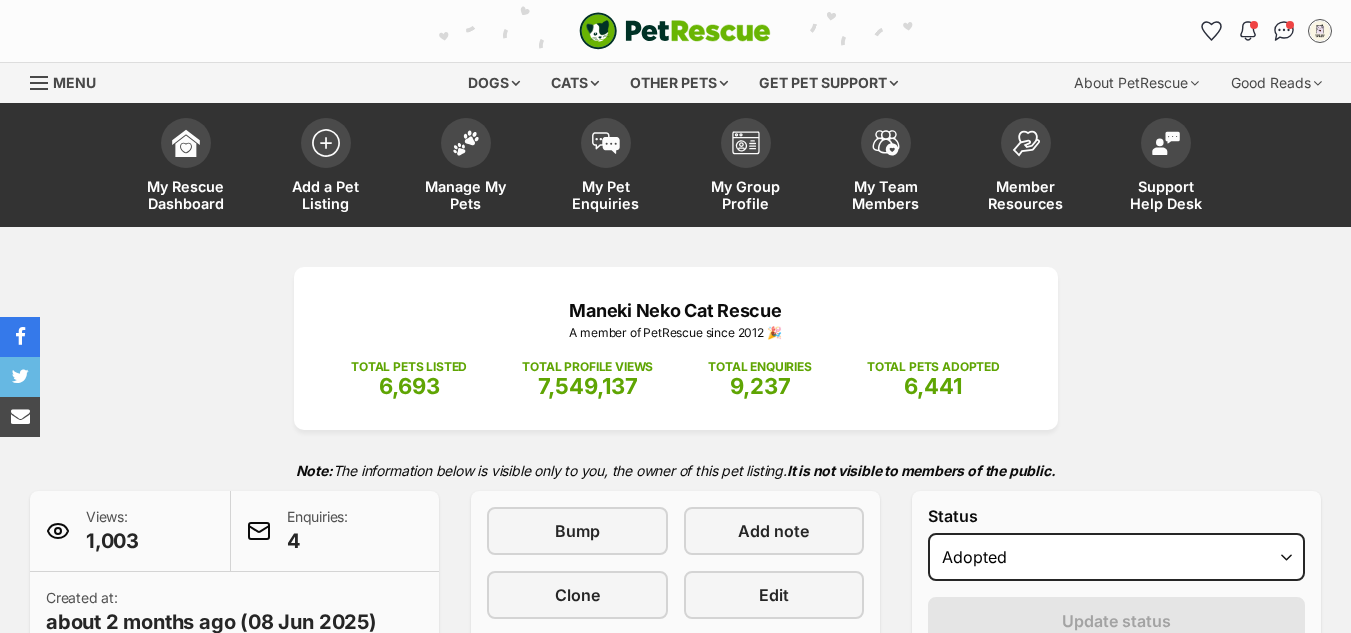 click on "Draft - not available as listing has enquires
Available
On hold
Adopted" at bounding box center (1116, 557) 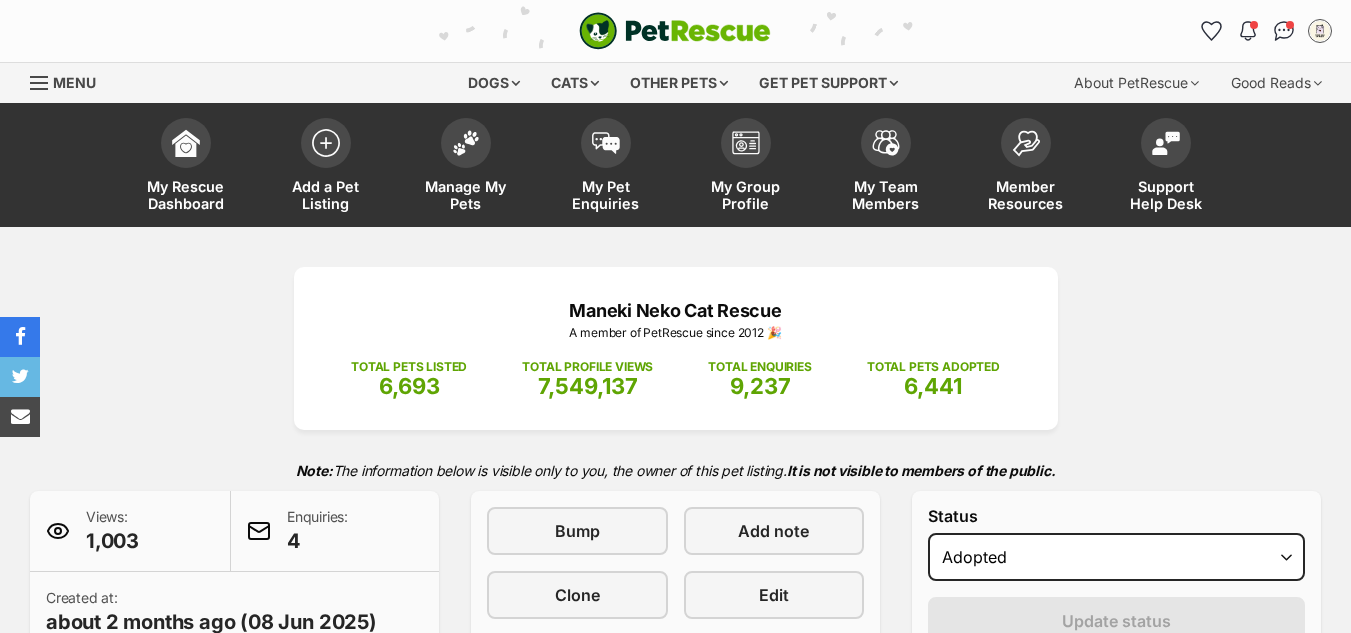 scroll, scrollTop: 0, scrollLeft: 0, axis: both 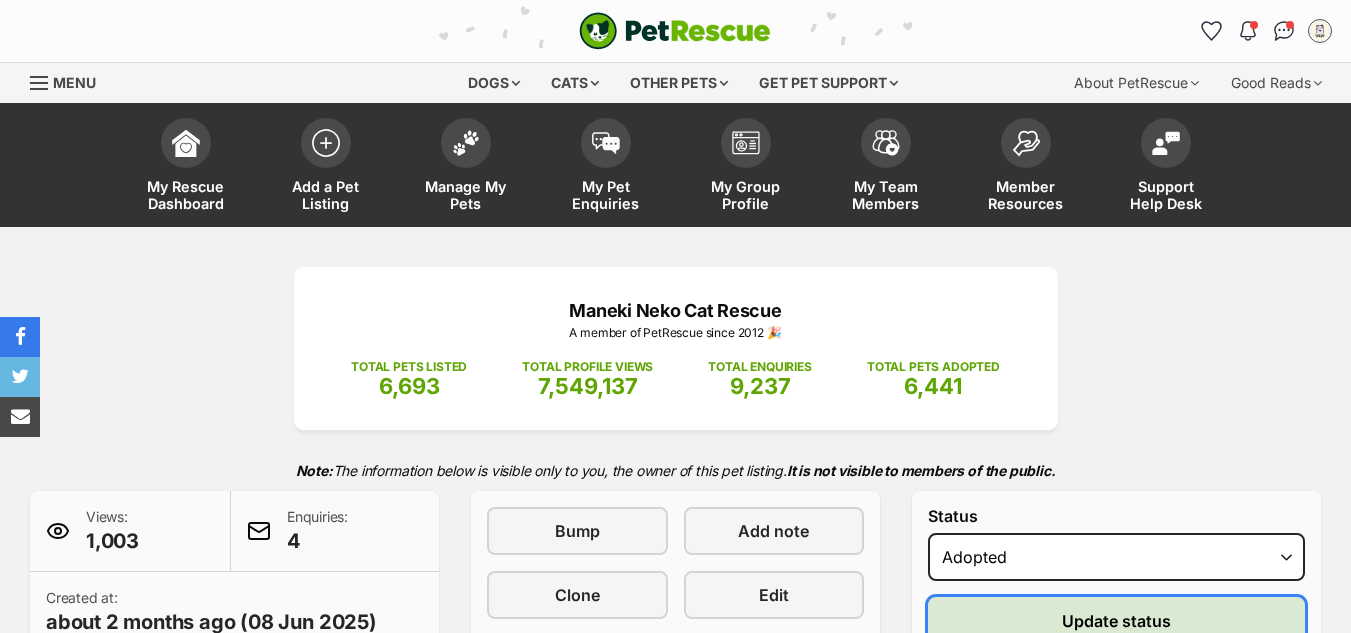 click on "Update status" at bounding box center [1116, 621] 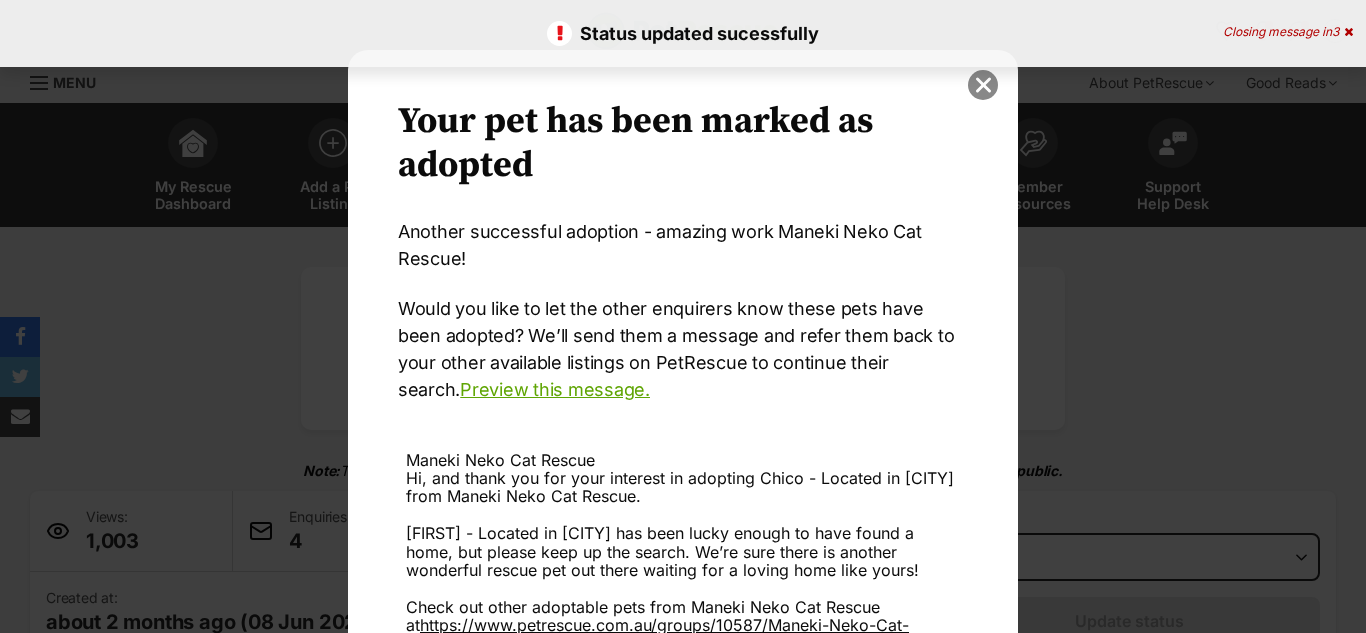 click at bounding box center [983, 85] 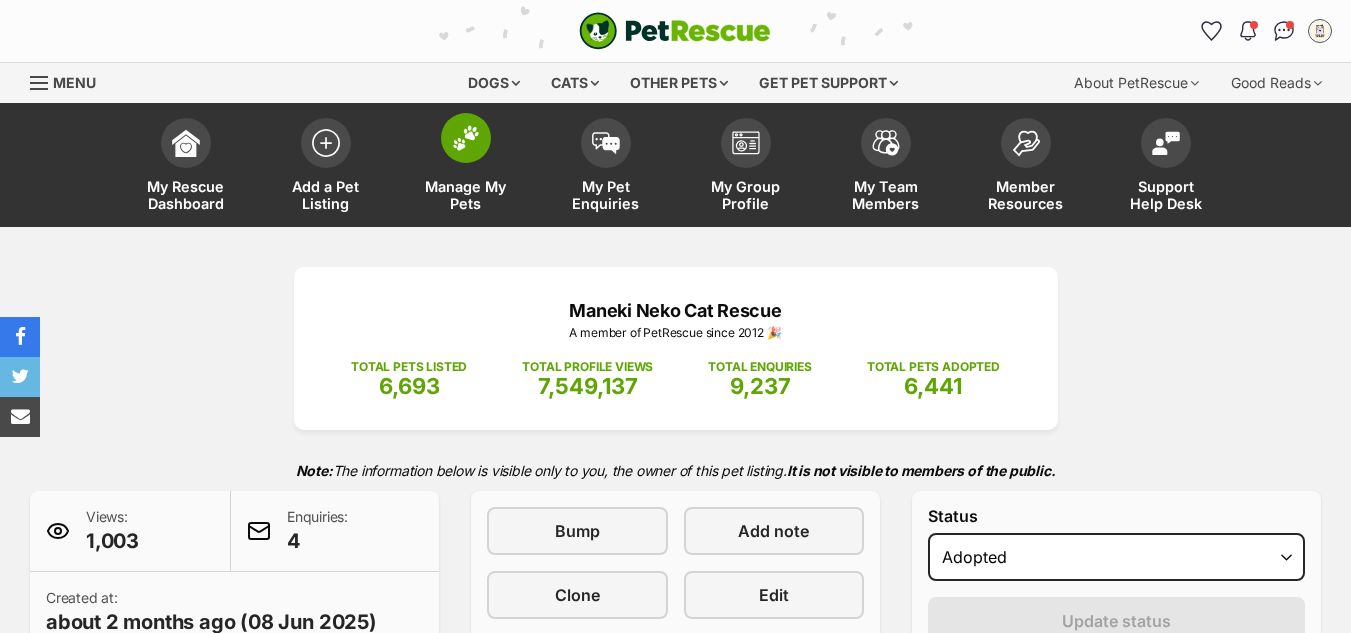 scroll, scrollTop: 0, scrollLeft: 0, axis: both 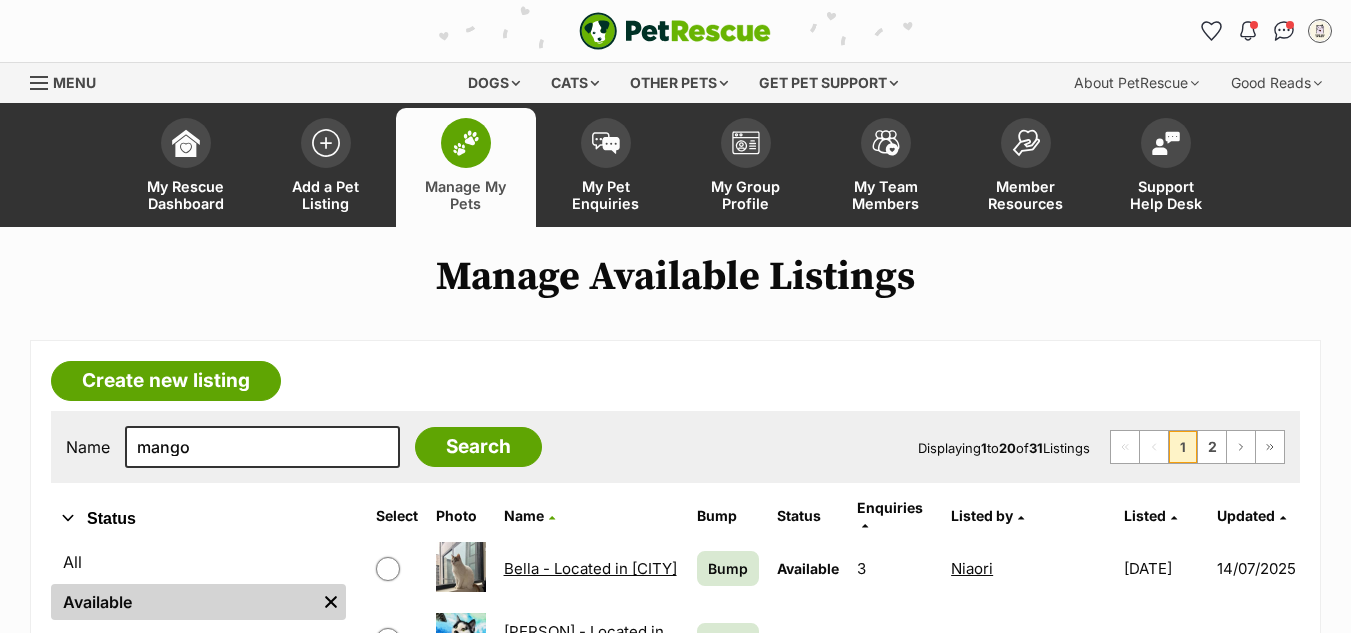 type on "mango" 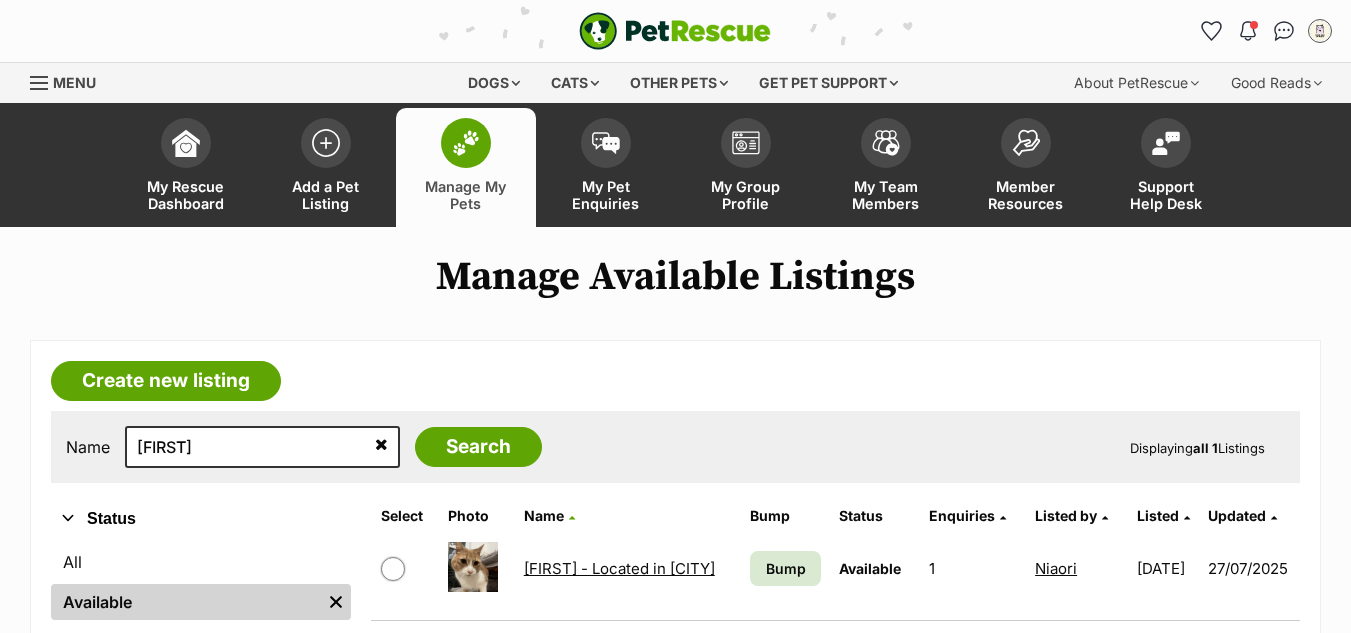 click on "Mango - Located in [CITY]" at bounding box center [619, 568] 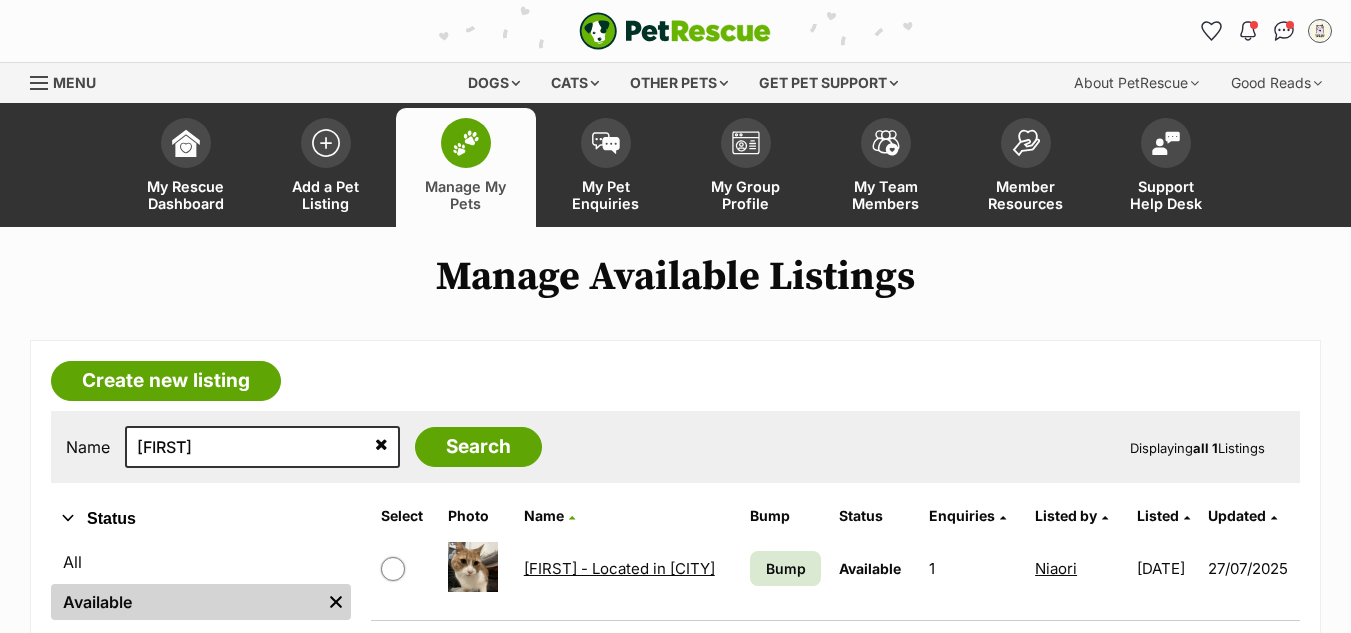 scroll, scrollTop: 0, scrollLeft: 0, axis: both 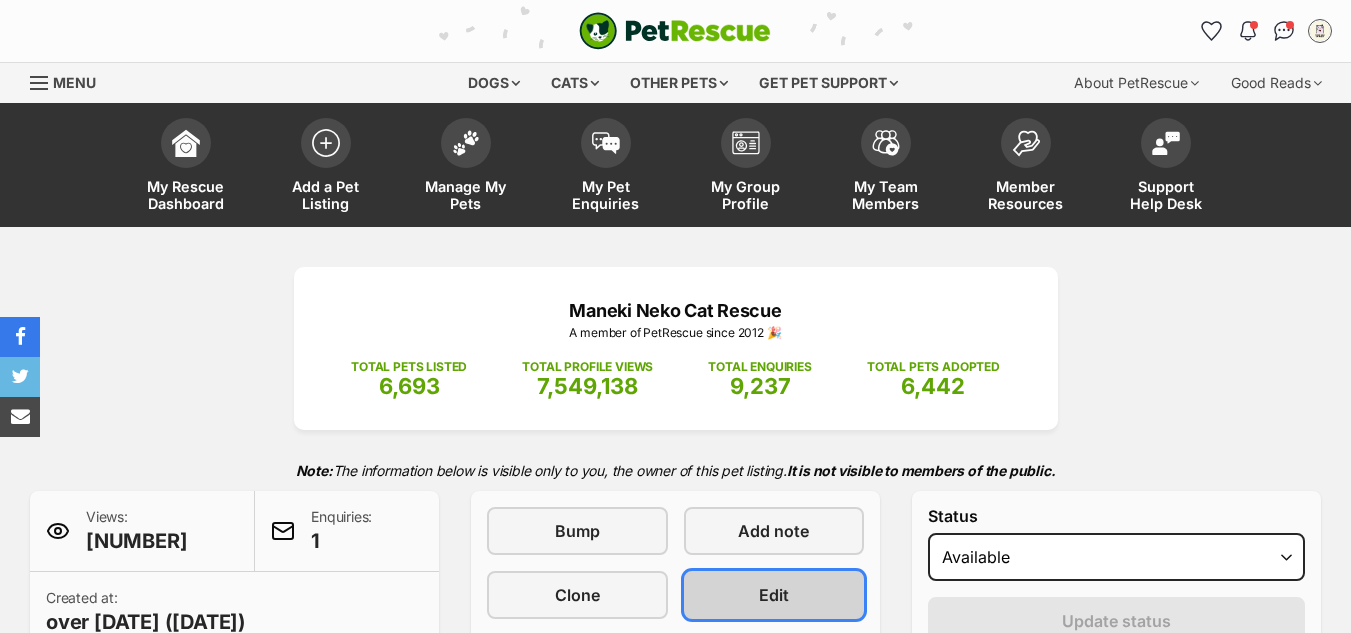 click on "Edit" at bounding box center [774, 595] 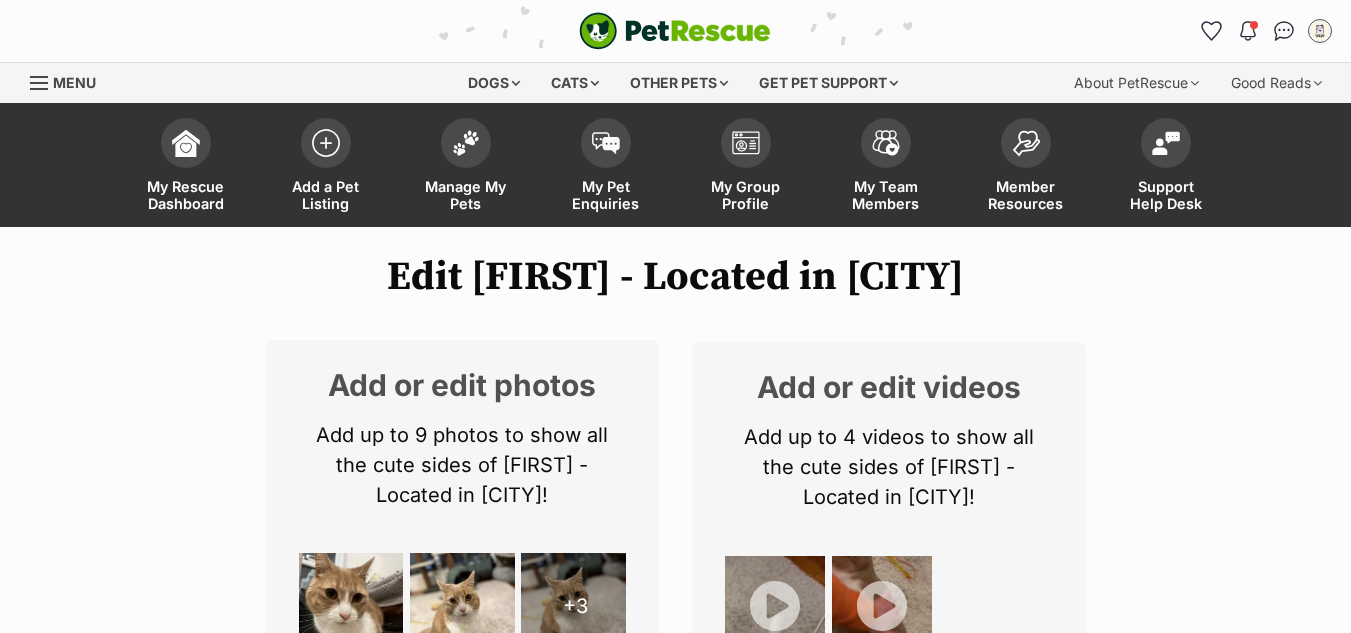 scroll, scrollTop: 0, scrollLeft: 0, axis: both 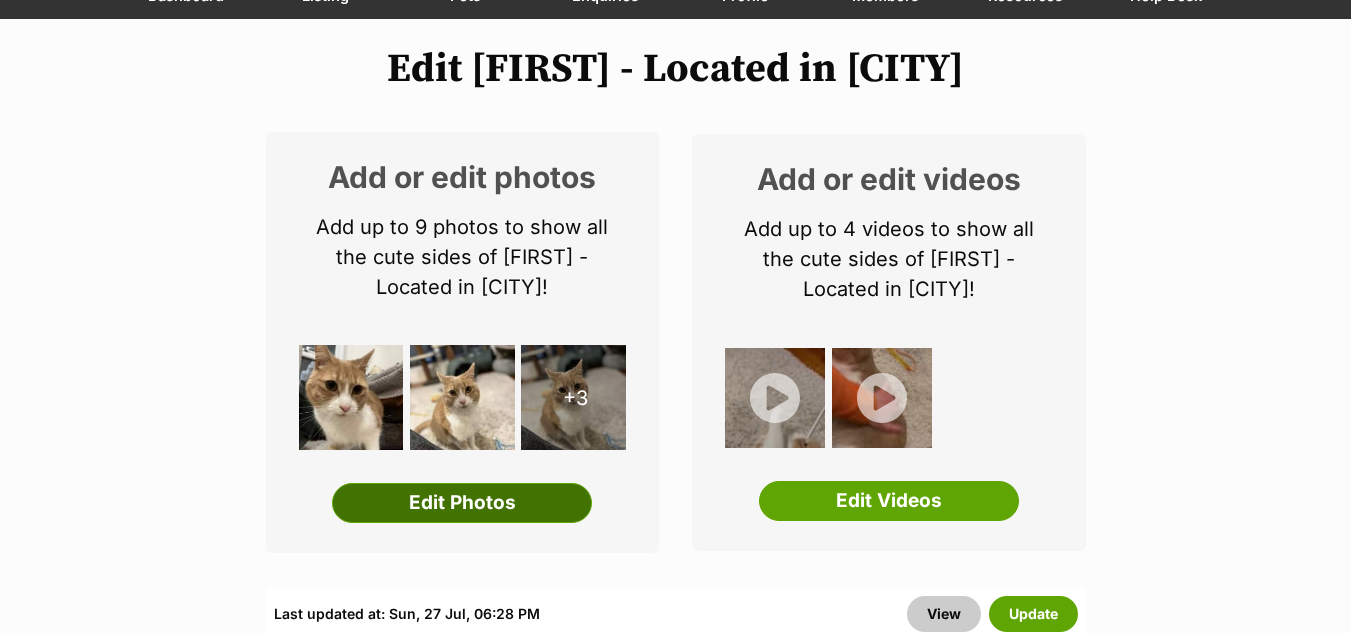 click on "Edit Photos" at bounding box center [462, 503] 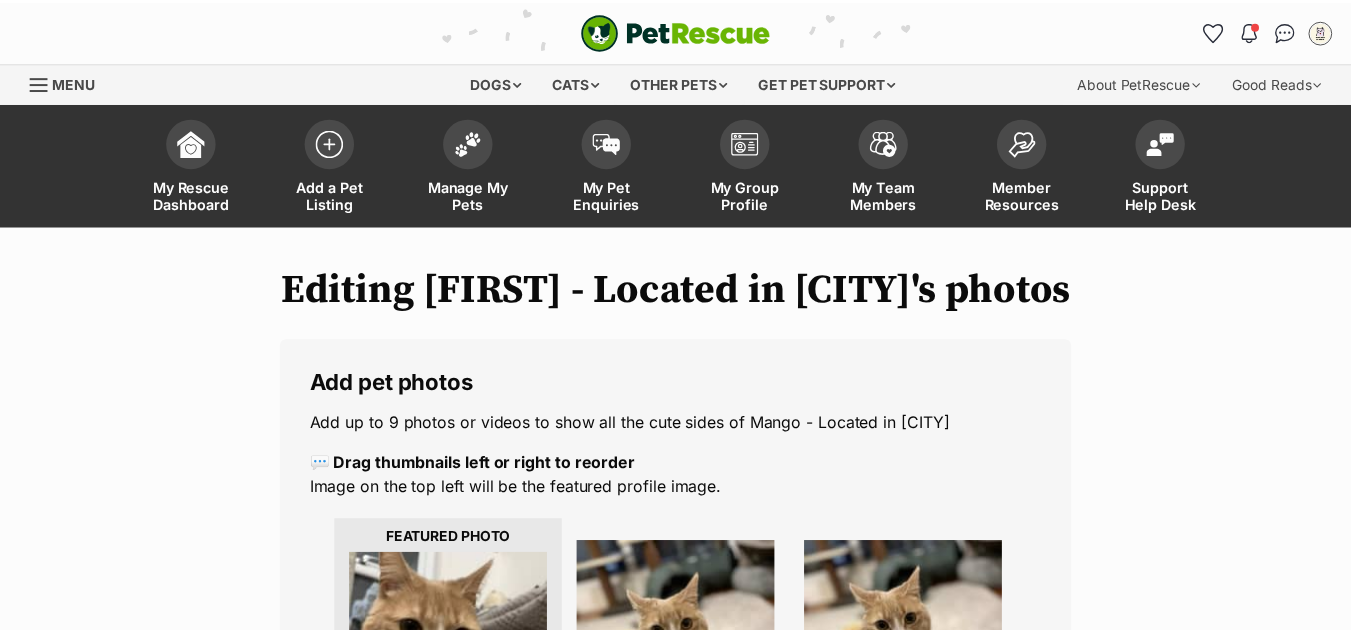 scroll, scrollTop: 0, scrollLeft: 0, axis: both 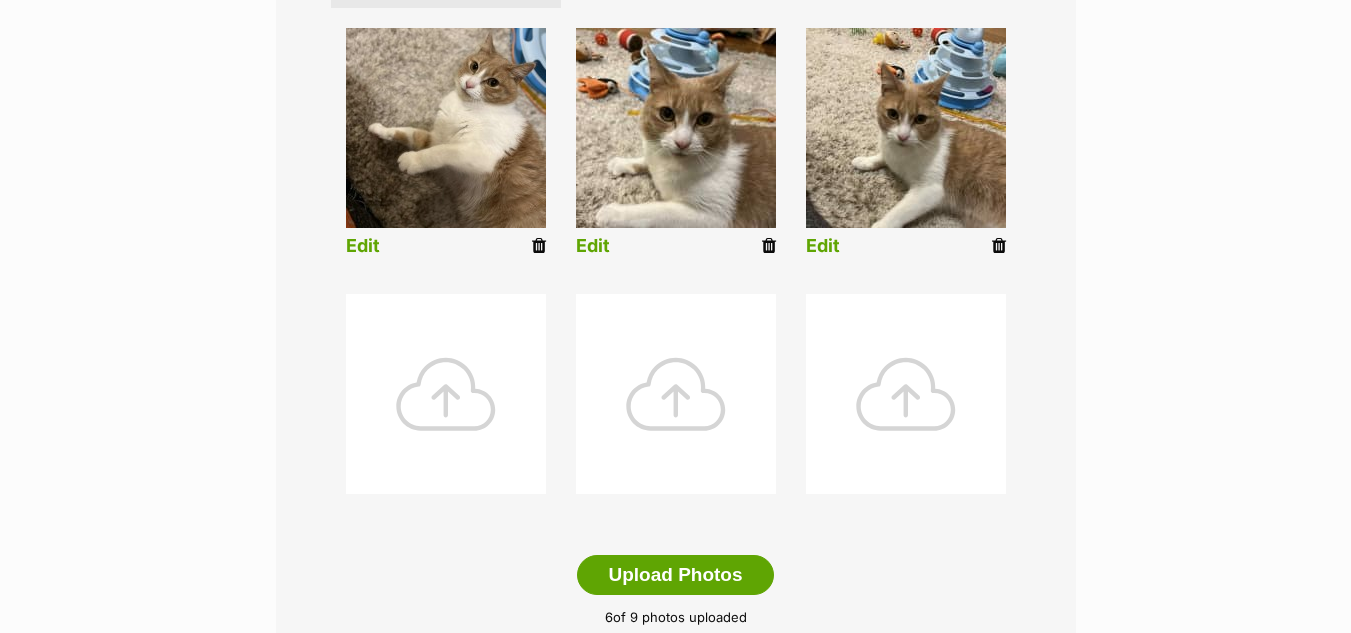click at bounding box center [446, 394] 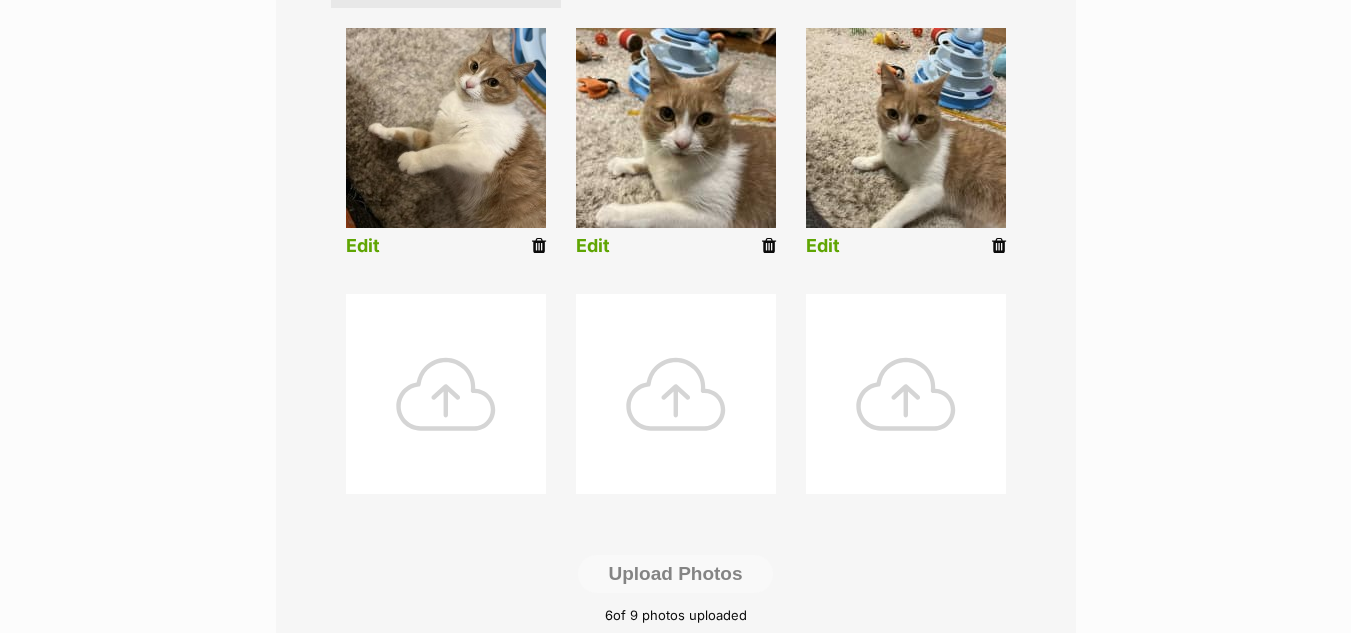 click at bounding box center [446, 394] 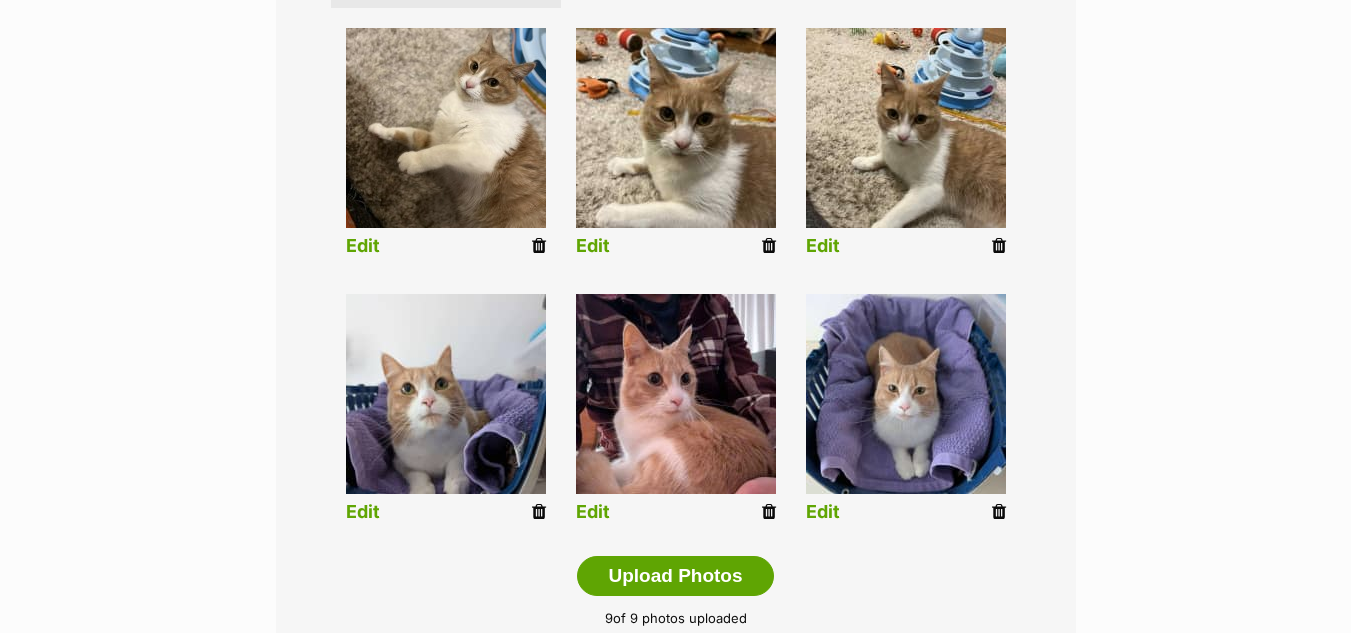 click at bounding box center [446, 394] 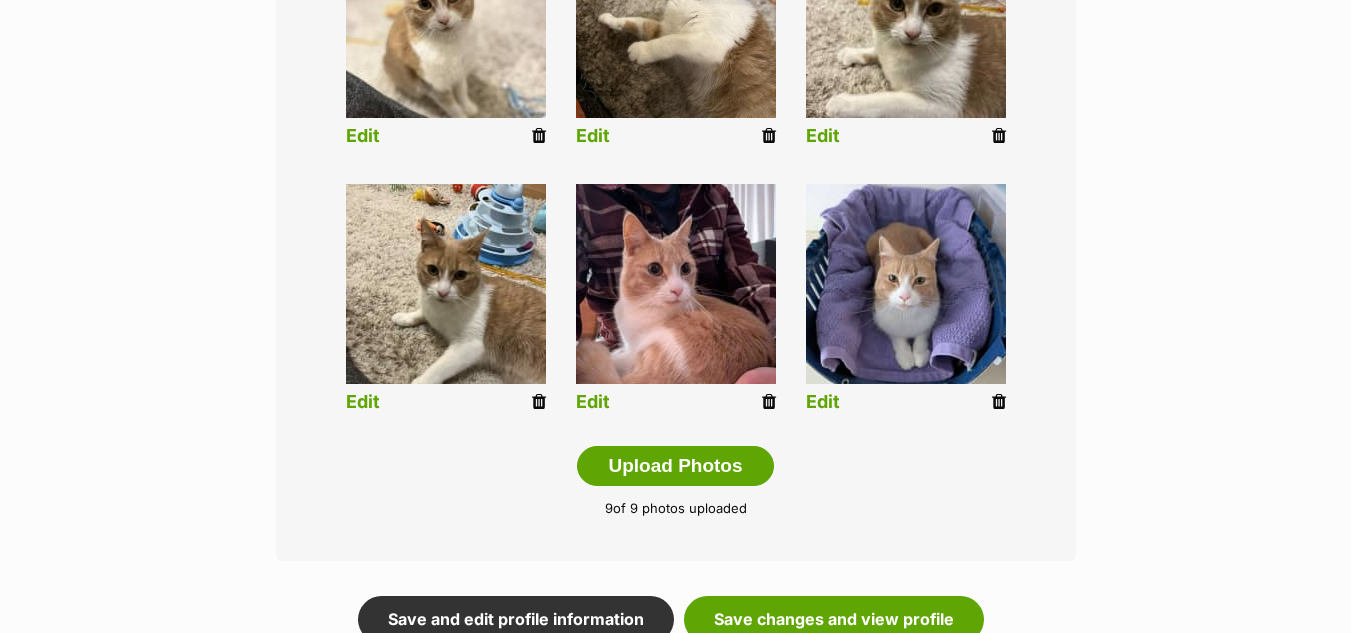 scroll, scrollTop: 918, scrollLeft: 0, axis: vertical 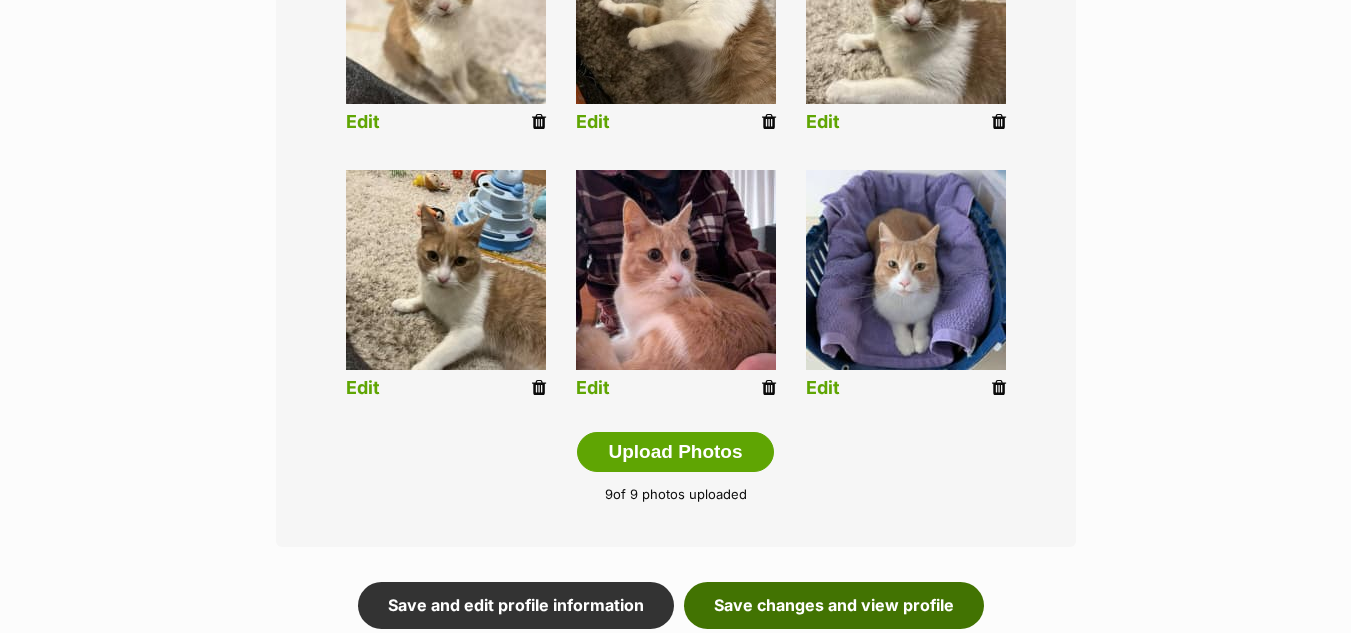click on "Save changes and view profile" at bounding box center (834, 605) 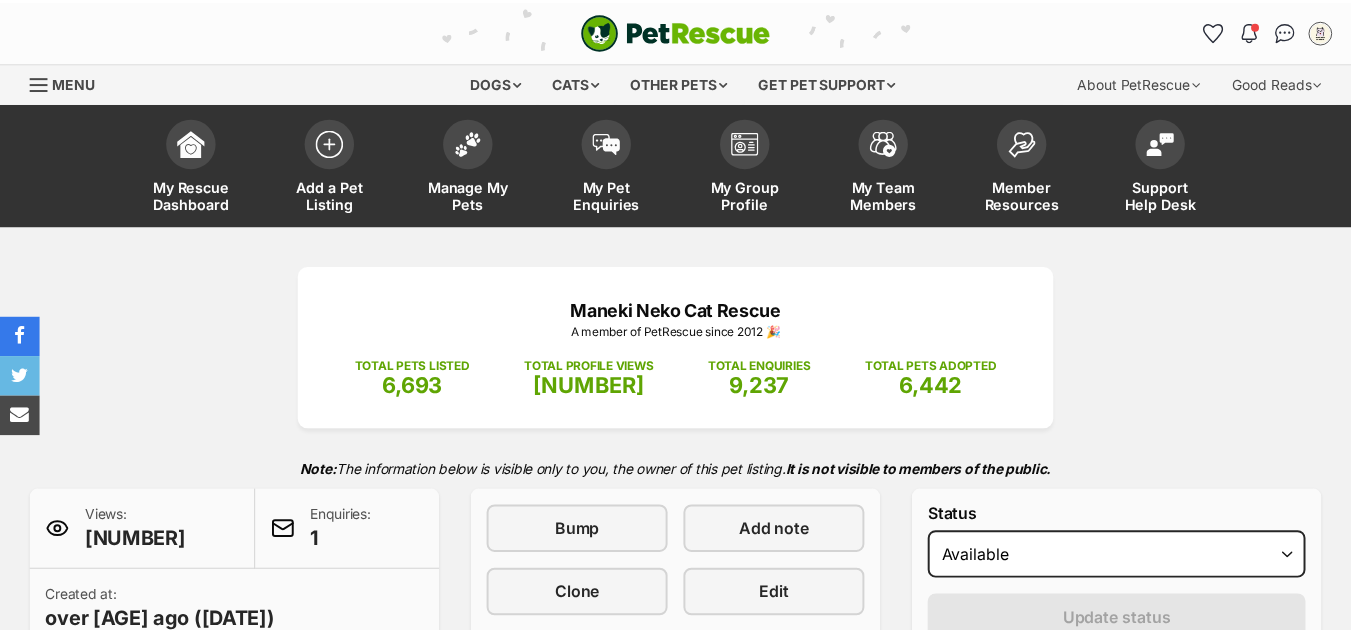 scroll, scrollTop: 0, scrollLeft: 0, axis: both 